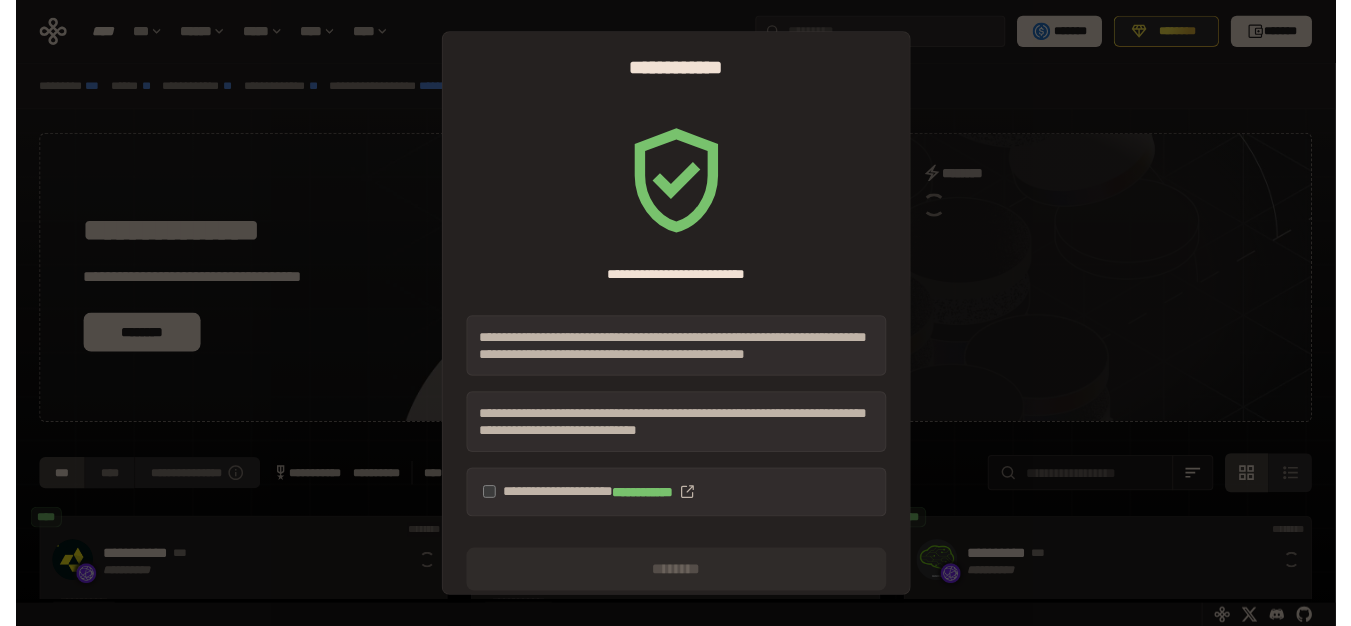 scroll, scrollTop: 0, scrollLeft: 0, axis: both 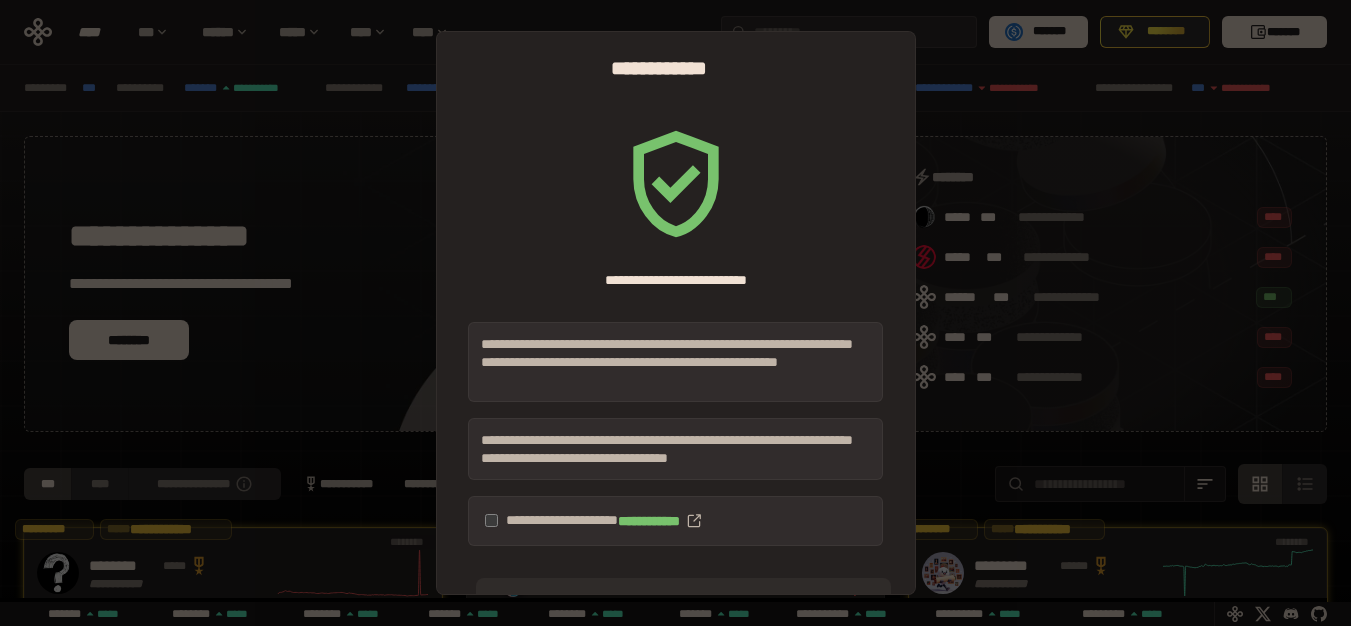 drag, startPoint x: 491, startPoint y: 299, endPoint x: 480, endPoint y: 396, distance: 97.62172 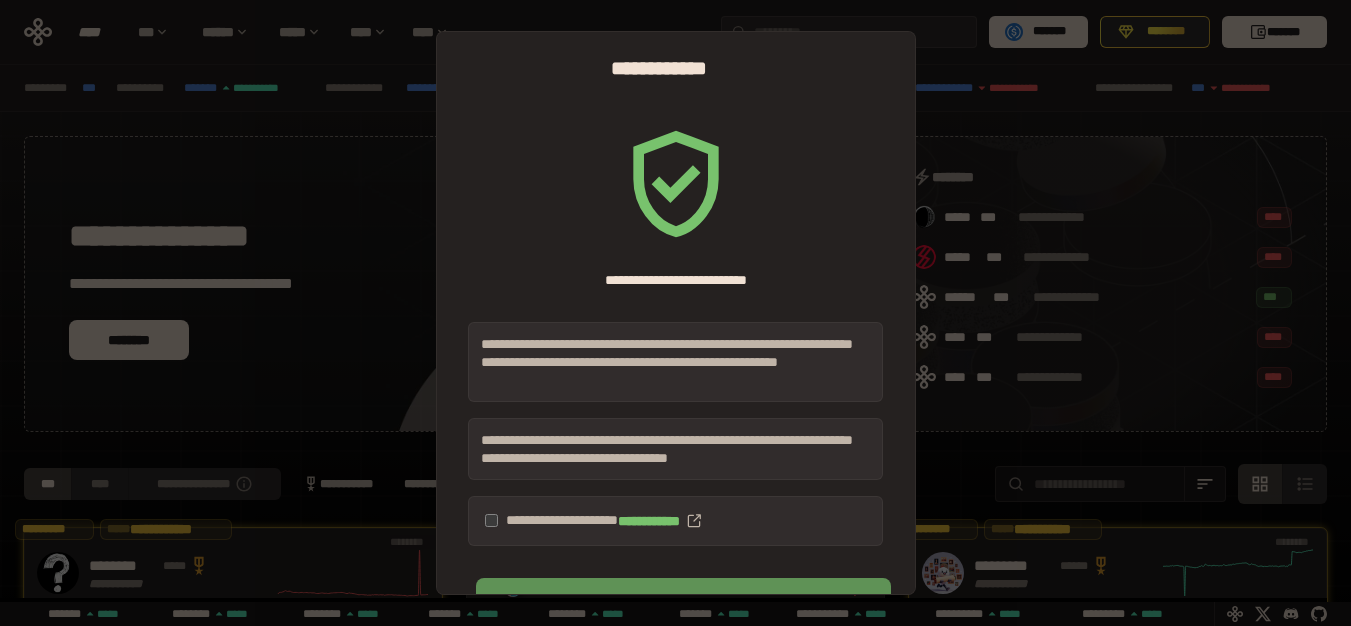 click on "********" at bounding box center (683, 600) 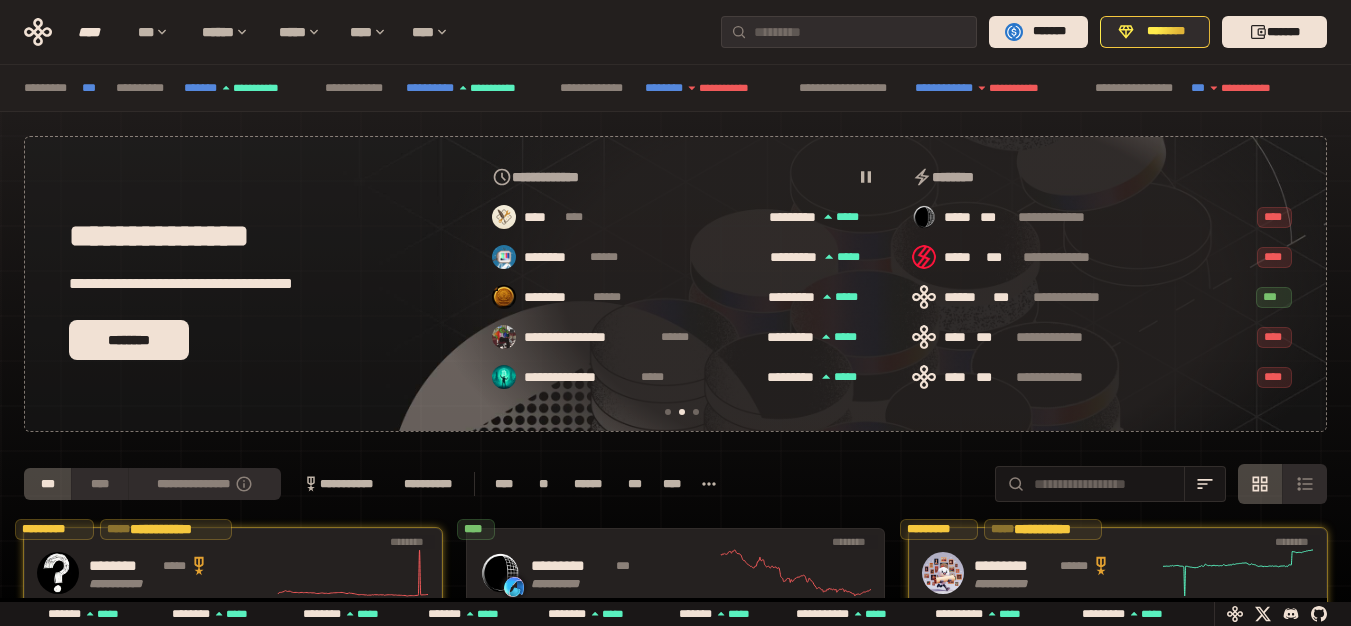 scroll, scrollTop: 0, scrollLeft: 436, axis: horizontal 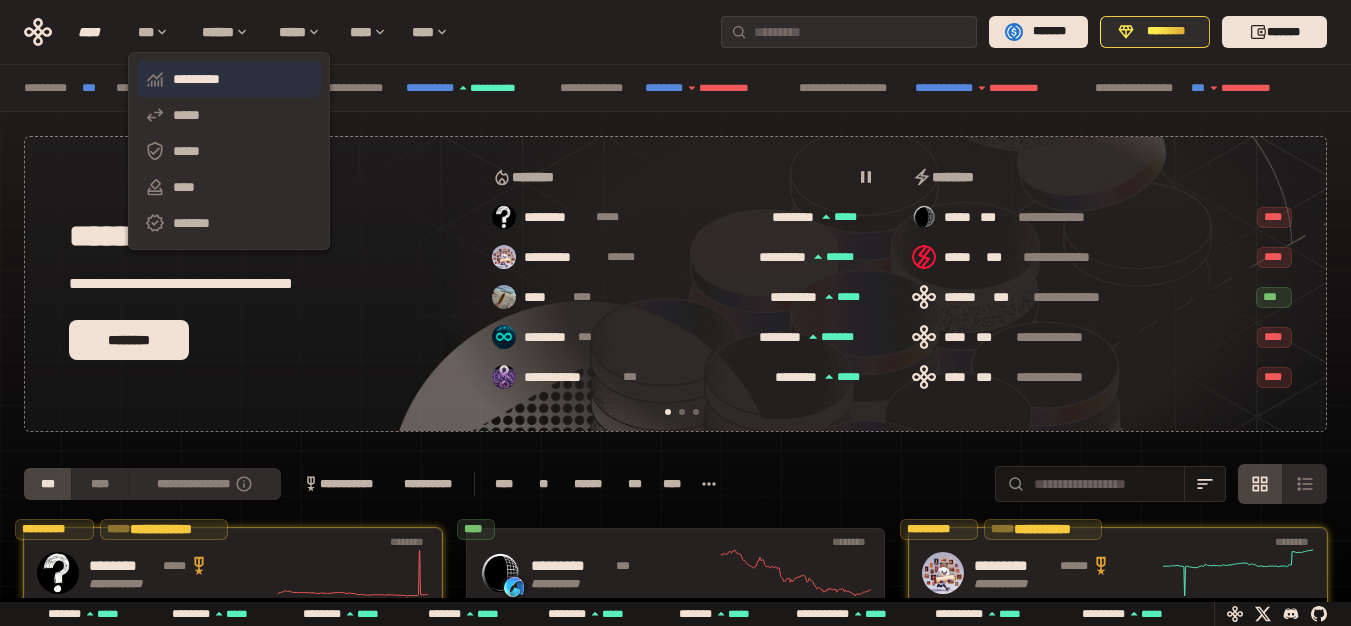 click on "*********" at bounding box center (229, 79) 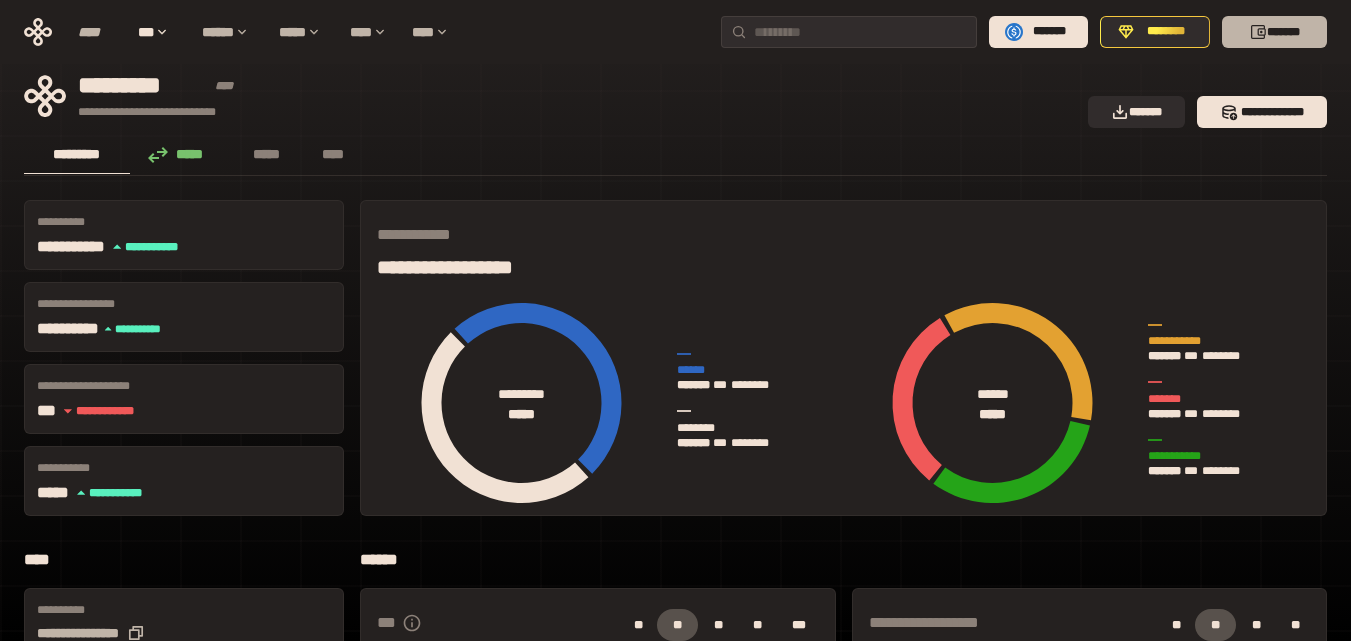click on "*******" at bounding box center [1274, 32] 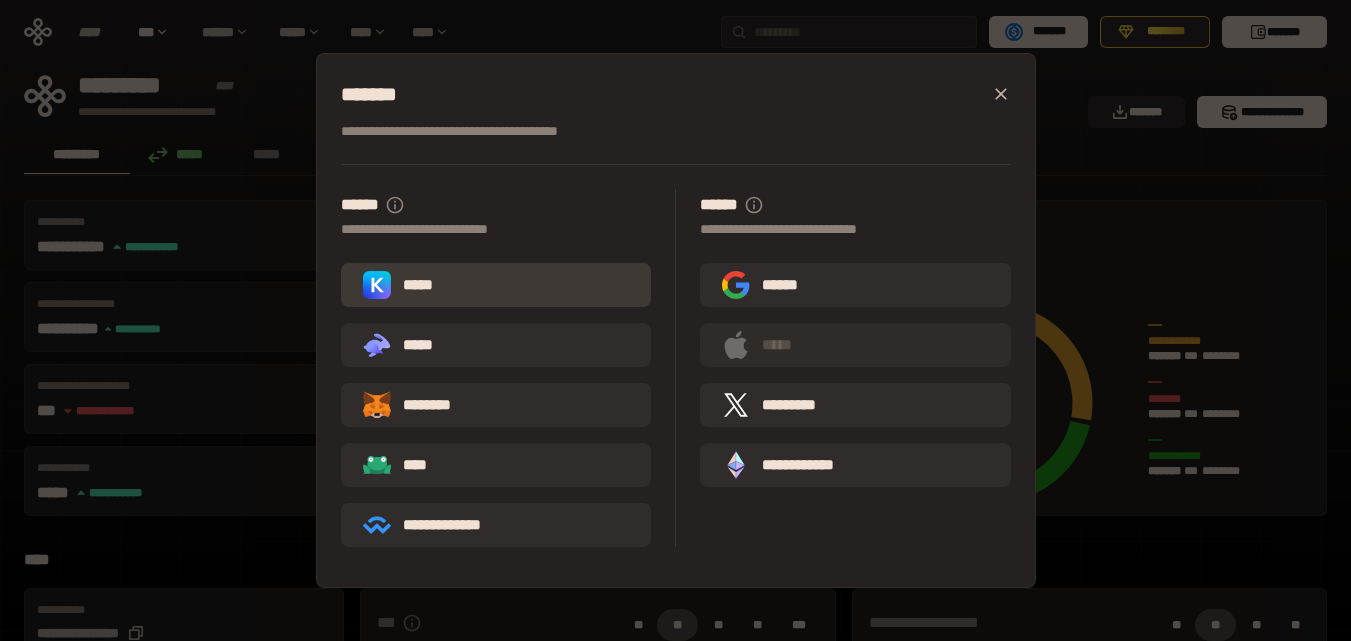 click on "*****" at bounding box center [496, 285] 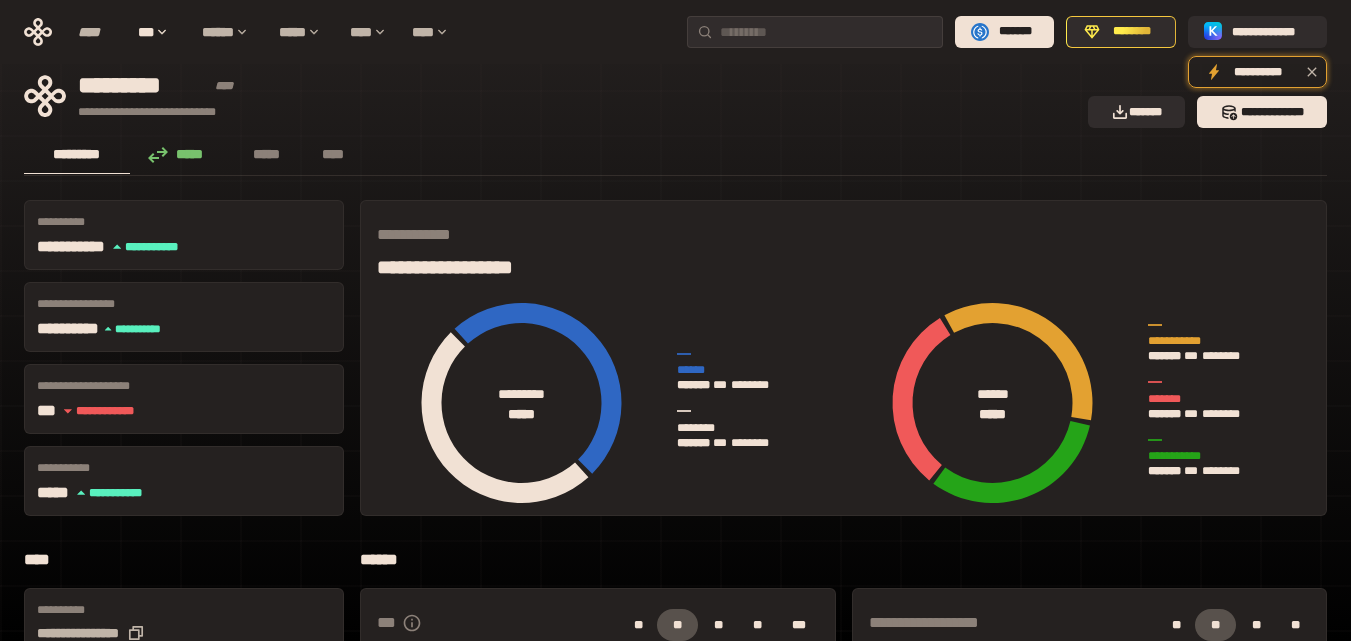 drag, startPoint x: 78, startPoint y: 147, endPoint x: 92, endPoint y: 145, distance: 14.142136 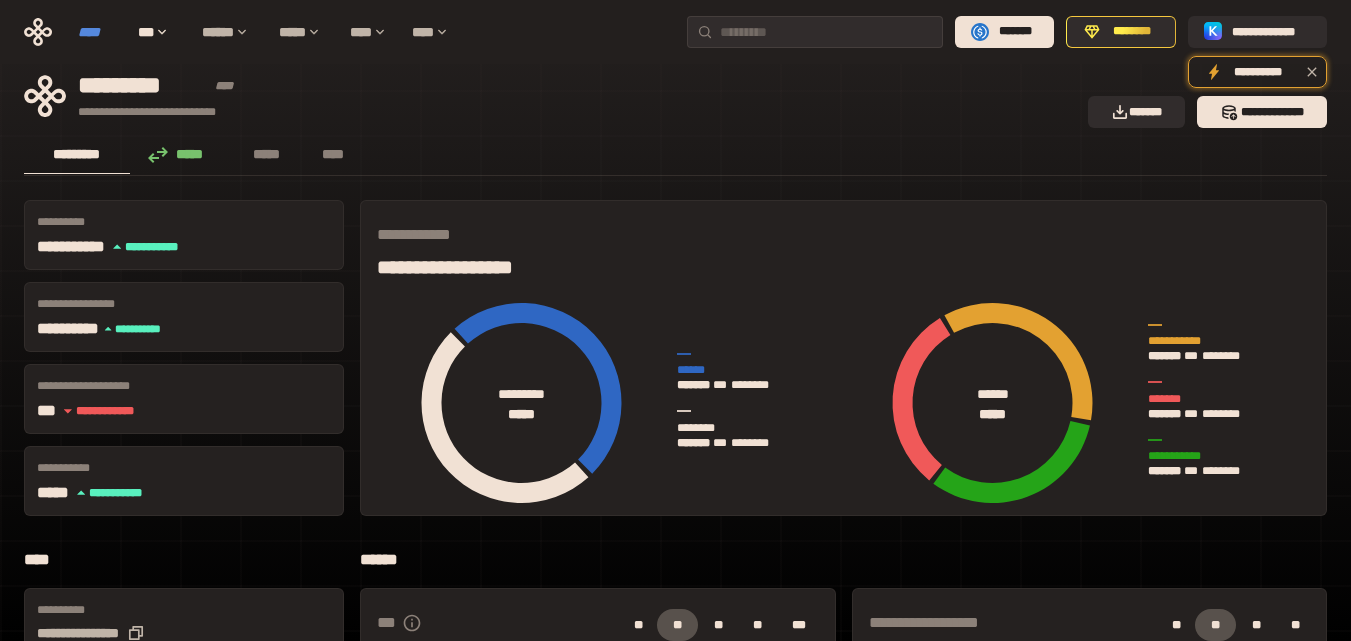 click on "****" at bounding box center (98, 32) 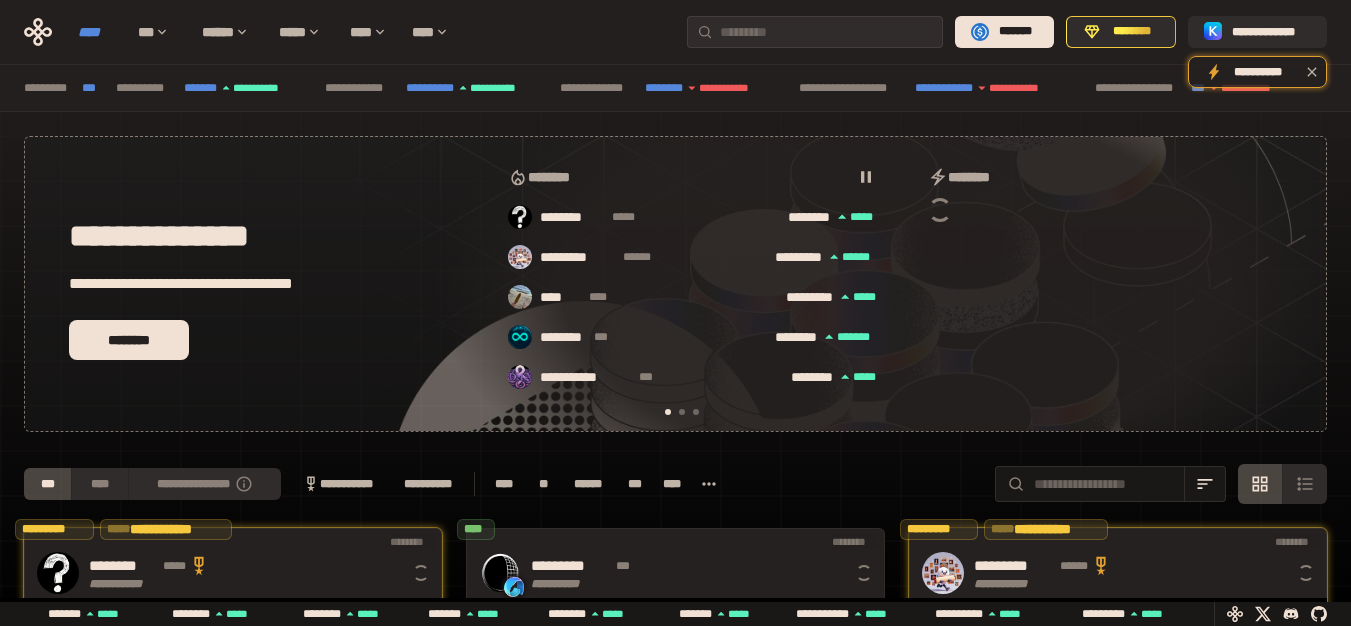 scroll, scrollTop: 0, scrollLeft: 16, axis: horizontal 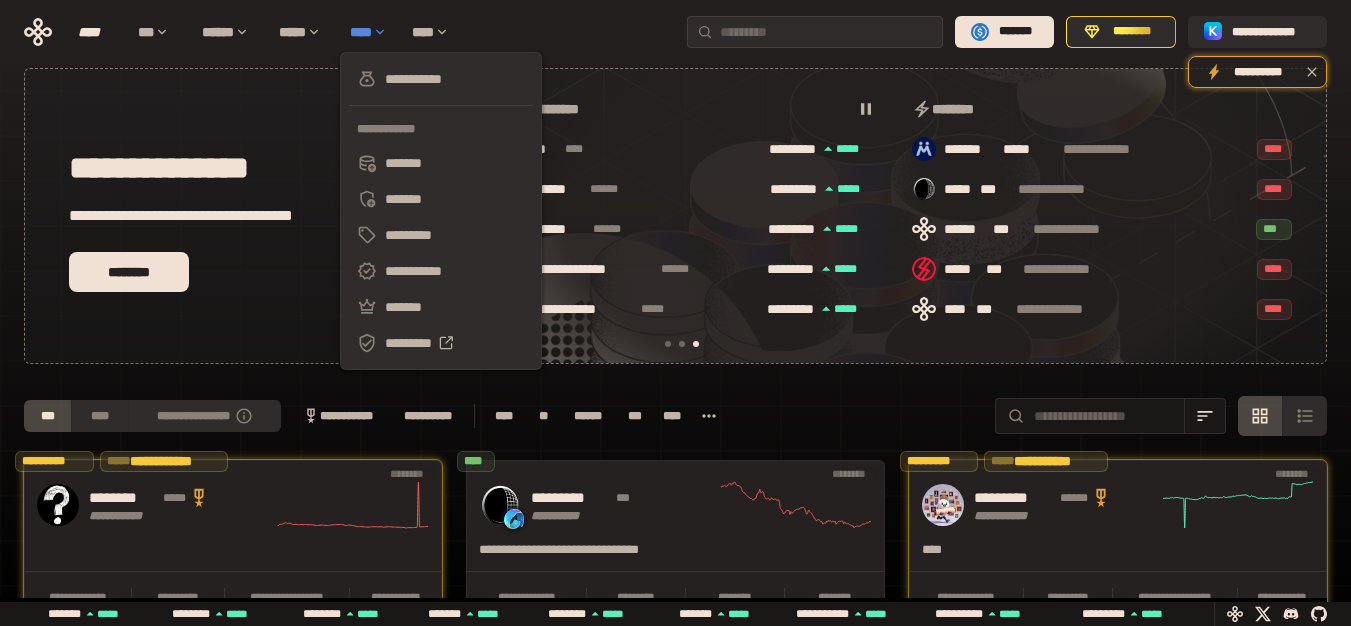 click on "****" at bounding box center [371, 32] 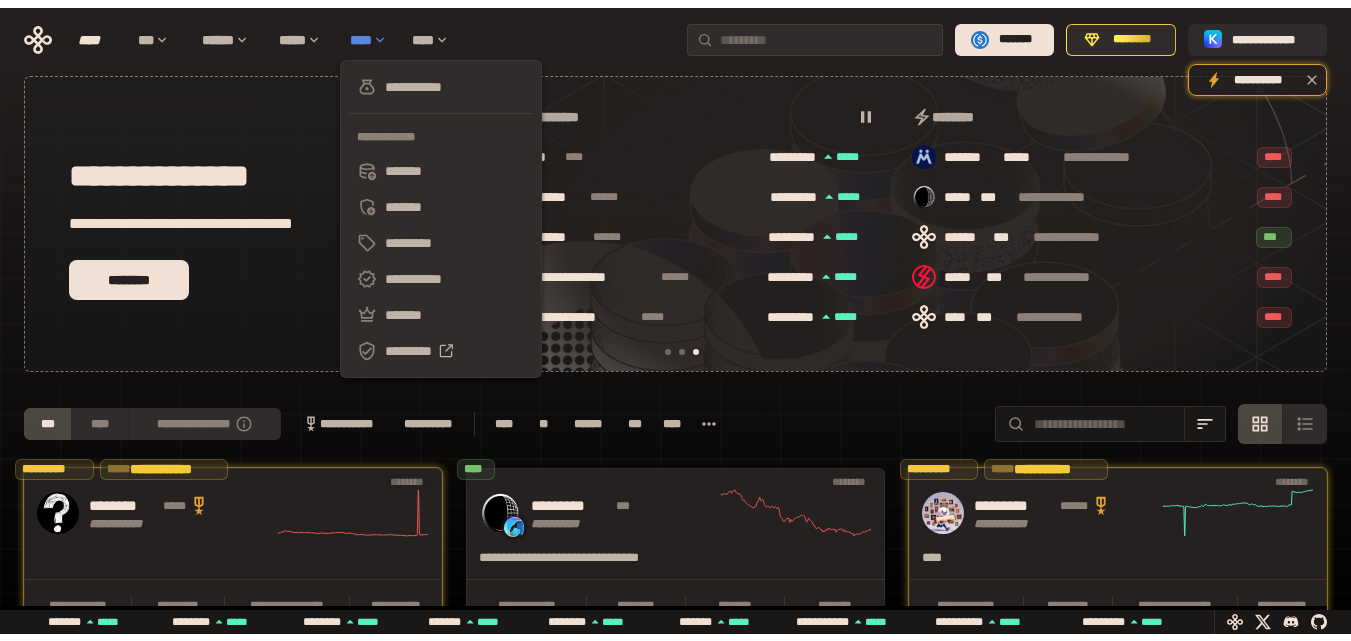 scroll, scrollTop: 0, scrollLeft: 0, axis: both 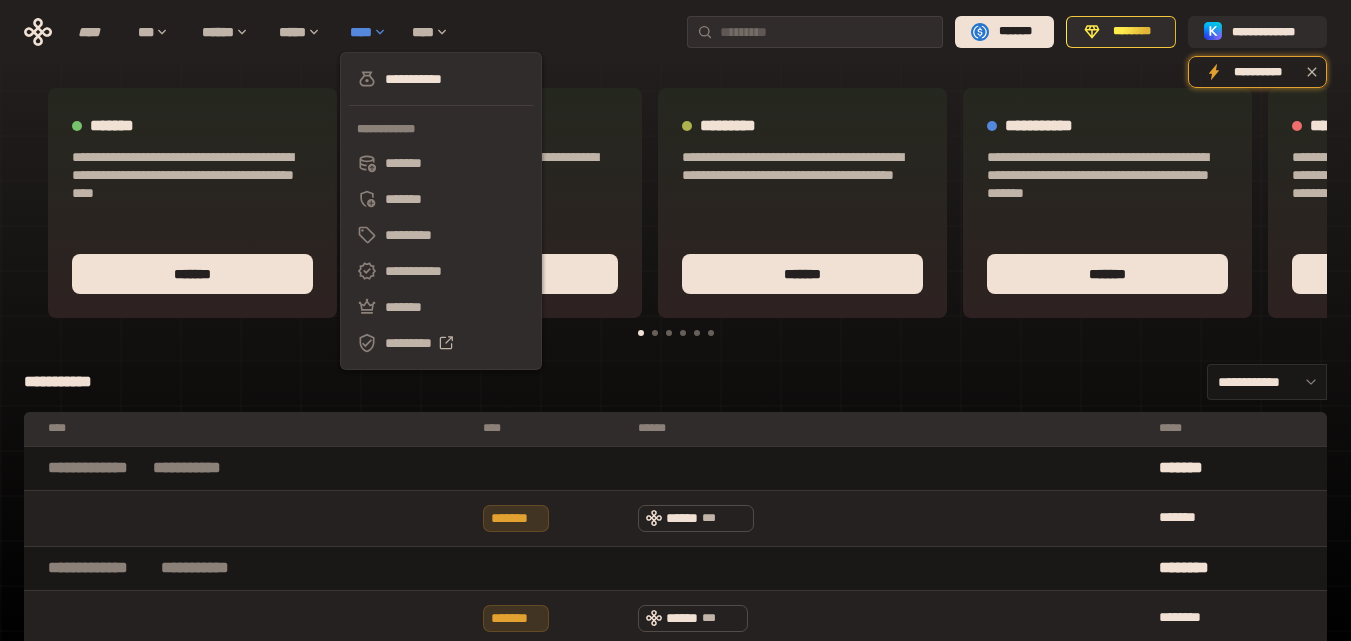 click on "****" at bounding box center (371, 32) 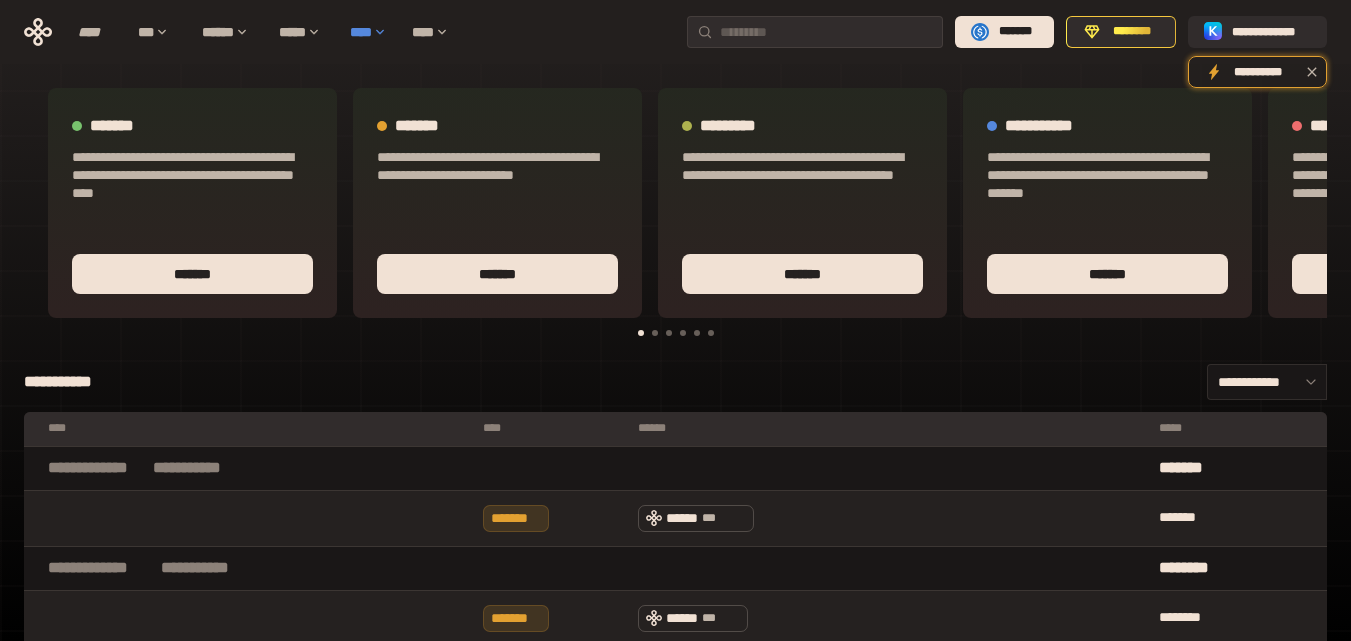 click on "****" at bounding box center (371, 32) 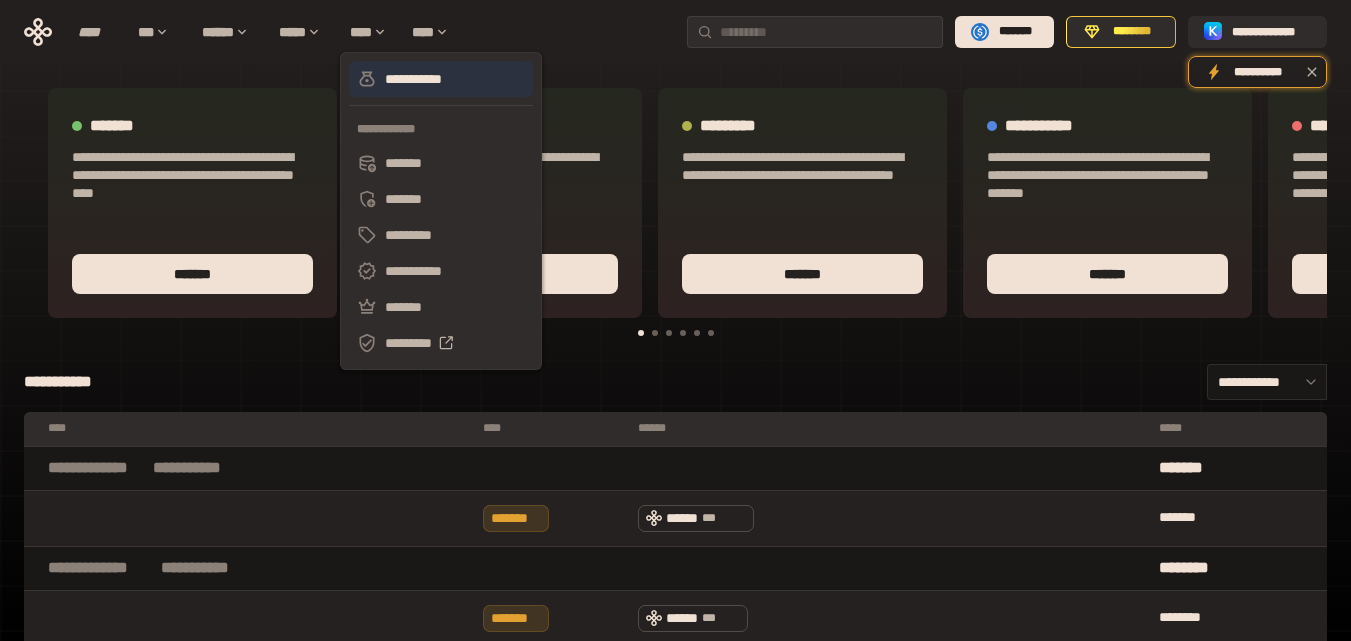 click on "**********" at bounding box center (441, 79) 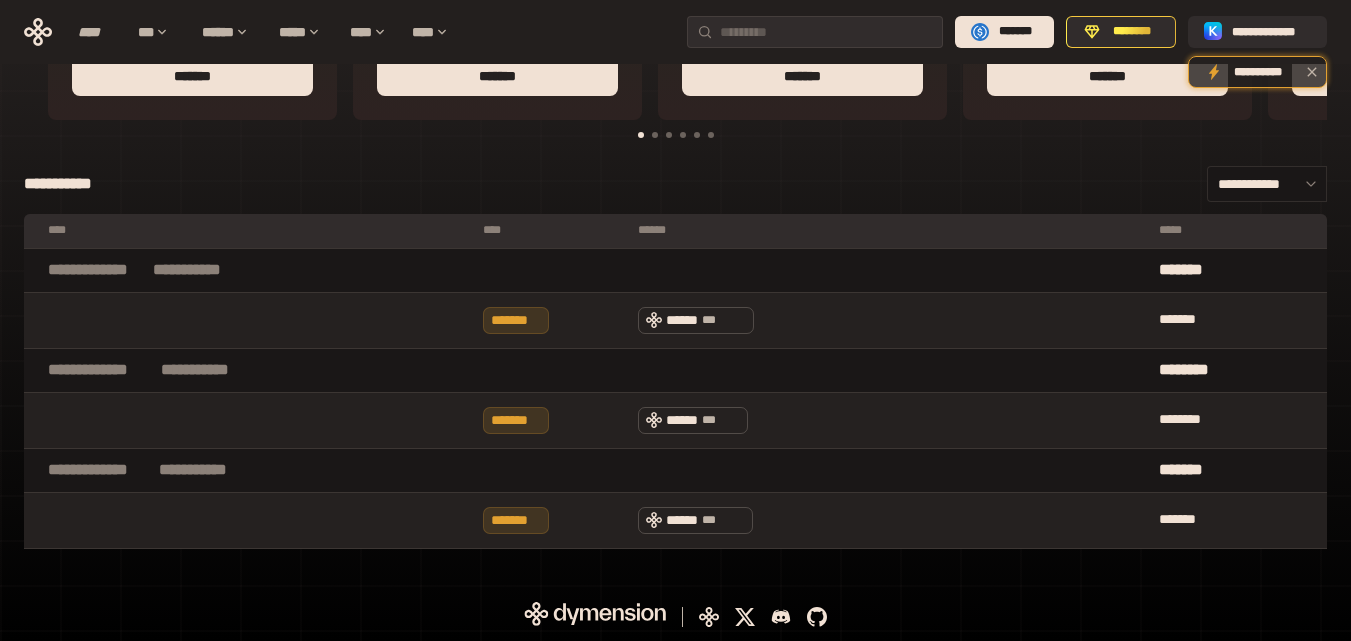 scroll, scrollTop: 0, scrollLeft: 0, axis: both 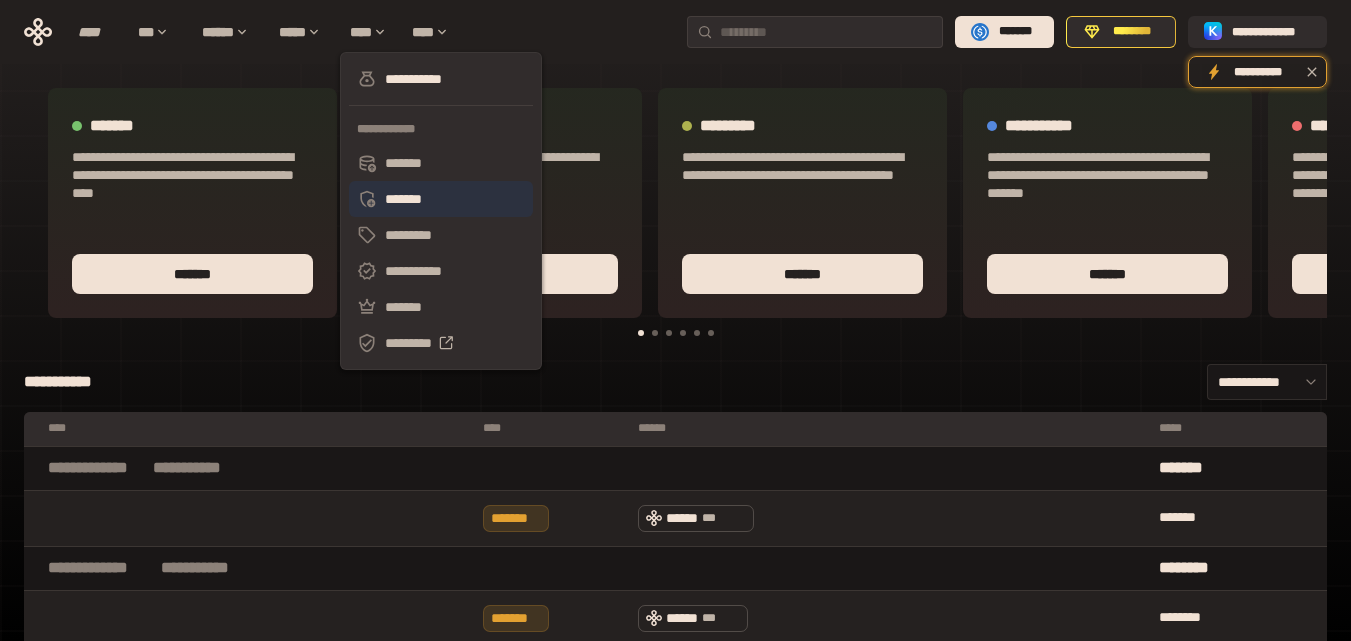 click on "*******" at bounding box center [441, 199] 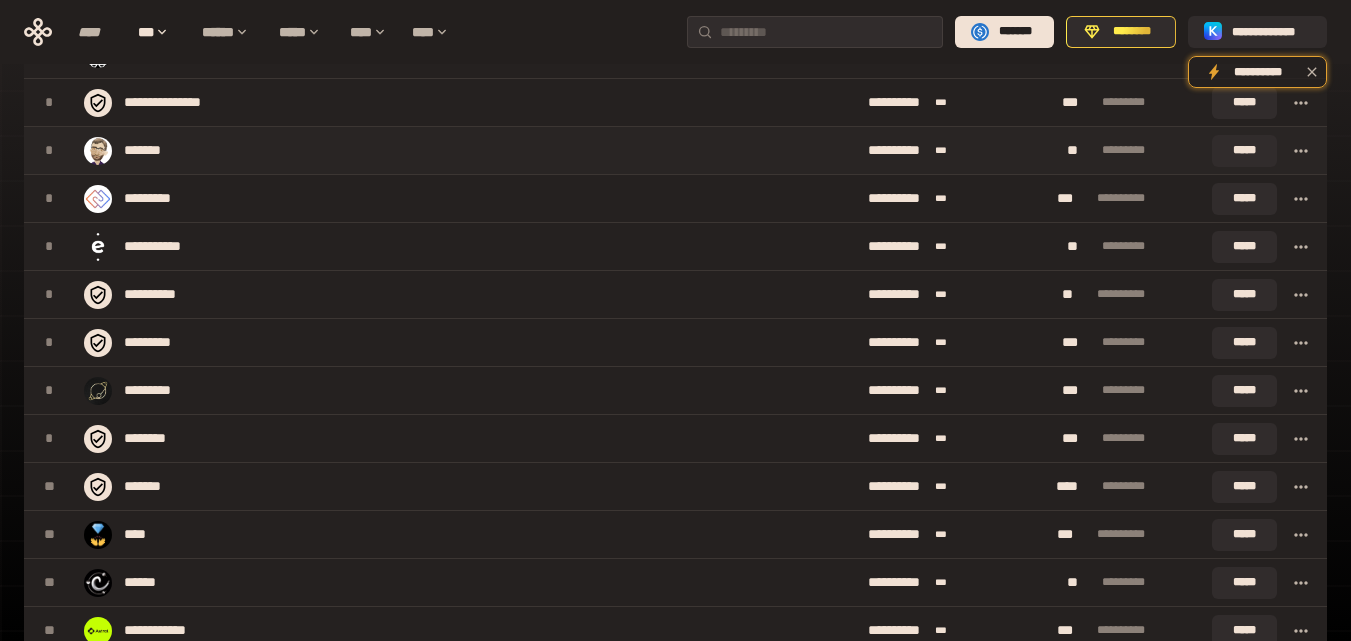 scroll, scrollTop: 0, scrollLeft: 0, axis: both 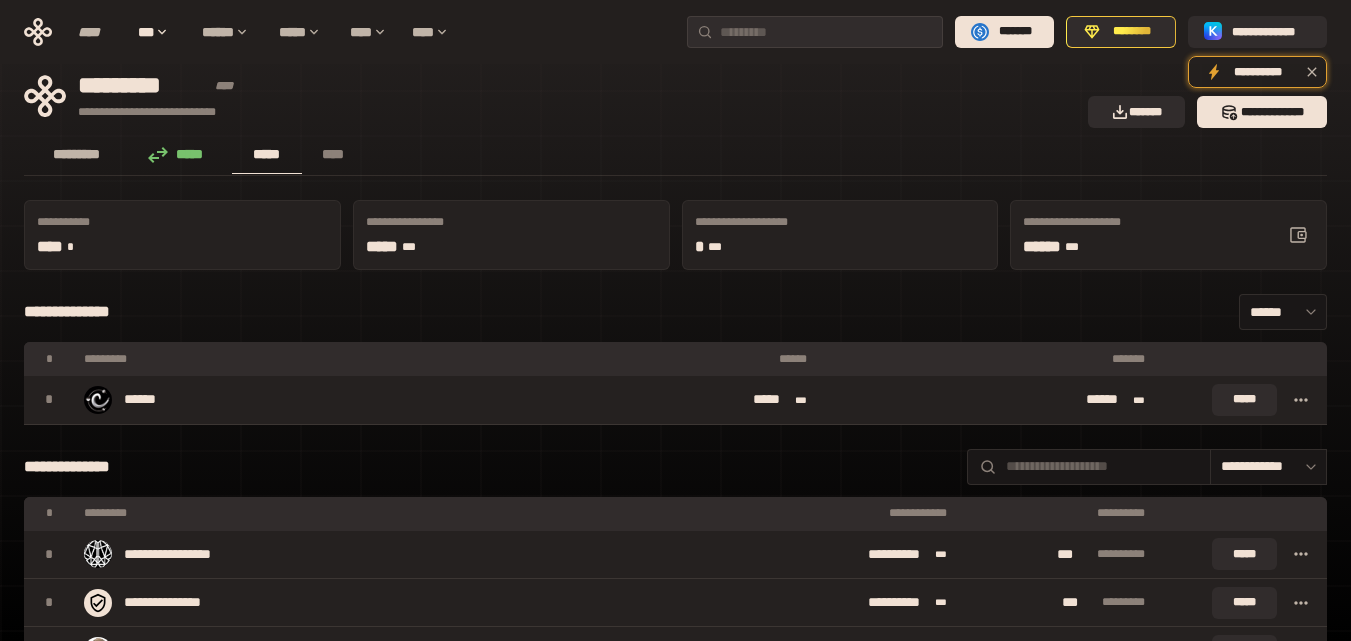 click on "*********" at bounding box center (77, 154) 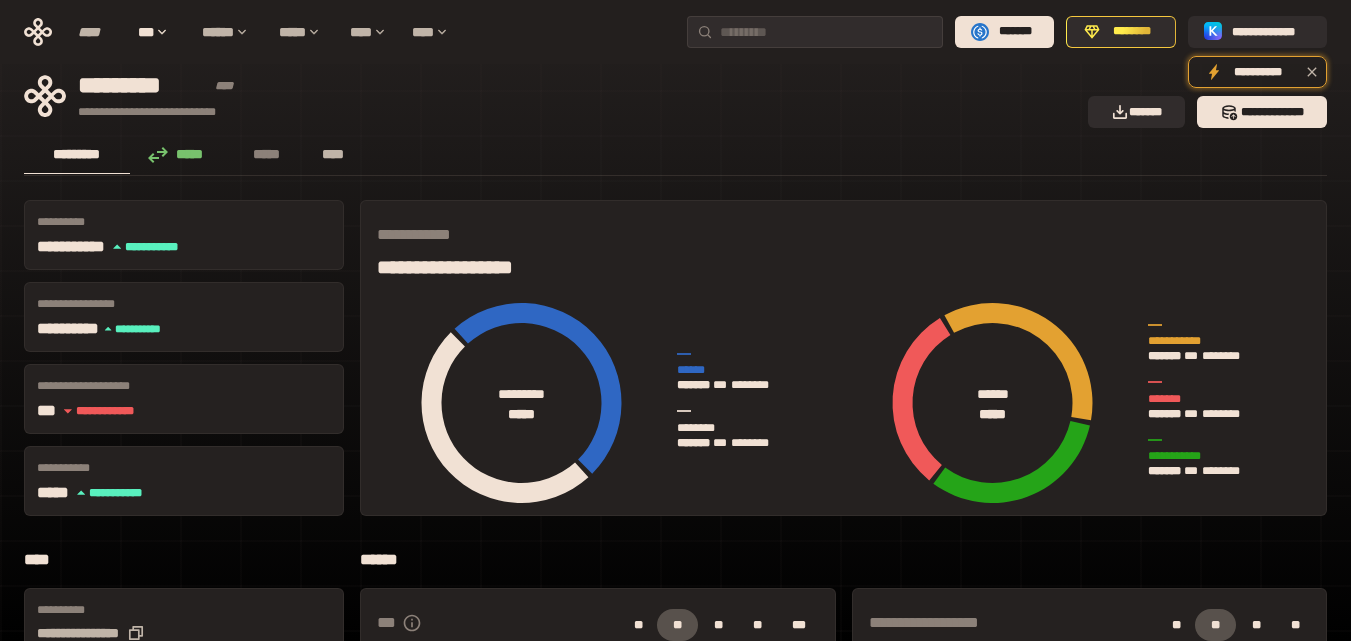 click on "****" at bounding box center (333, 154) 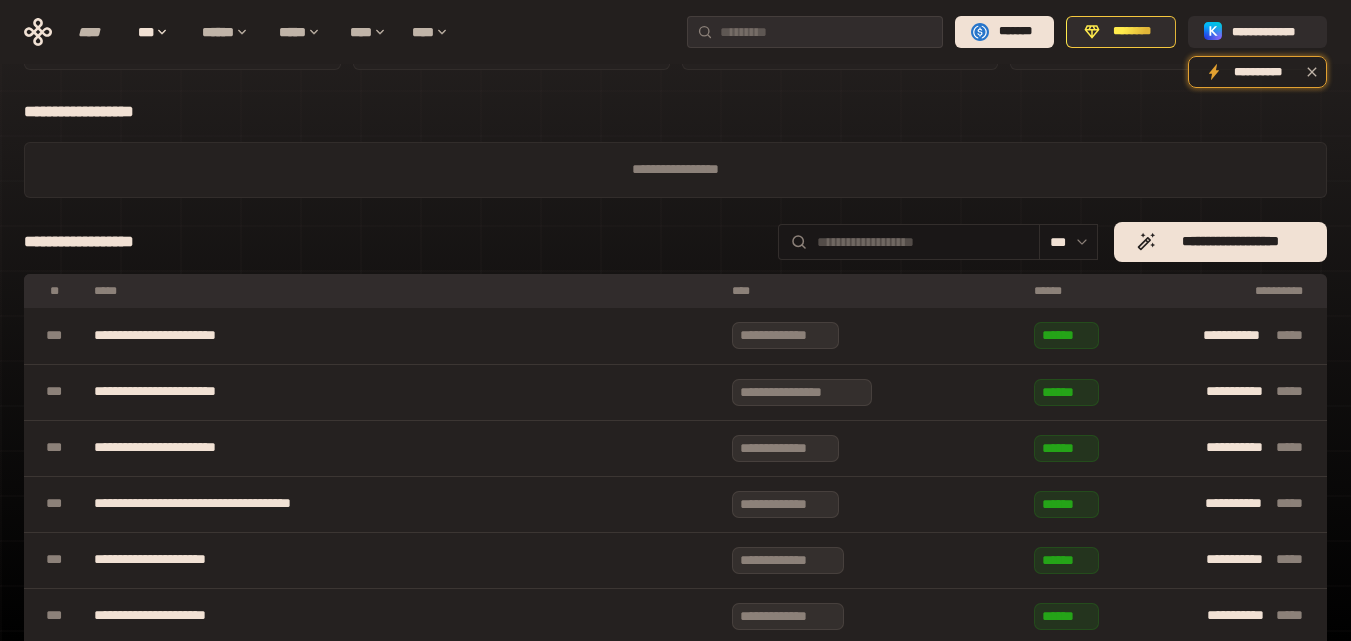 scroll, scrollTop: 0, scrollLeft: 0, axis: both 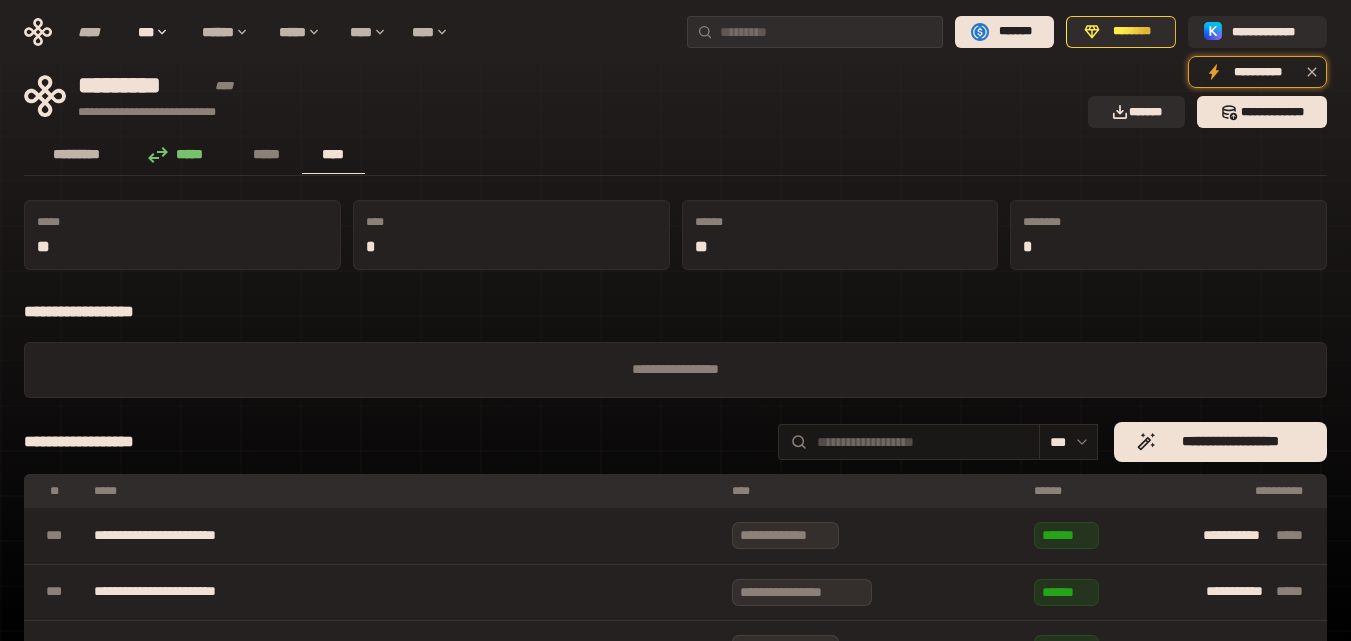 click on "*********" at bounding box center (77, 154) 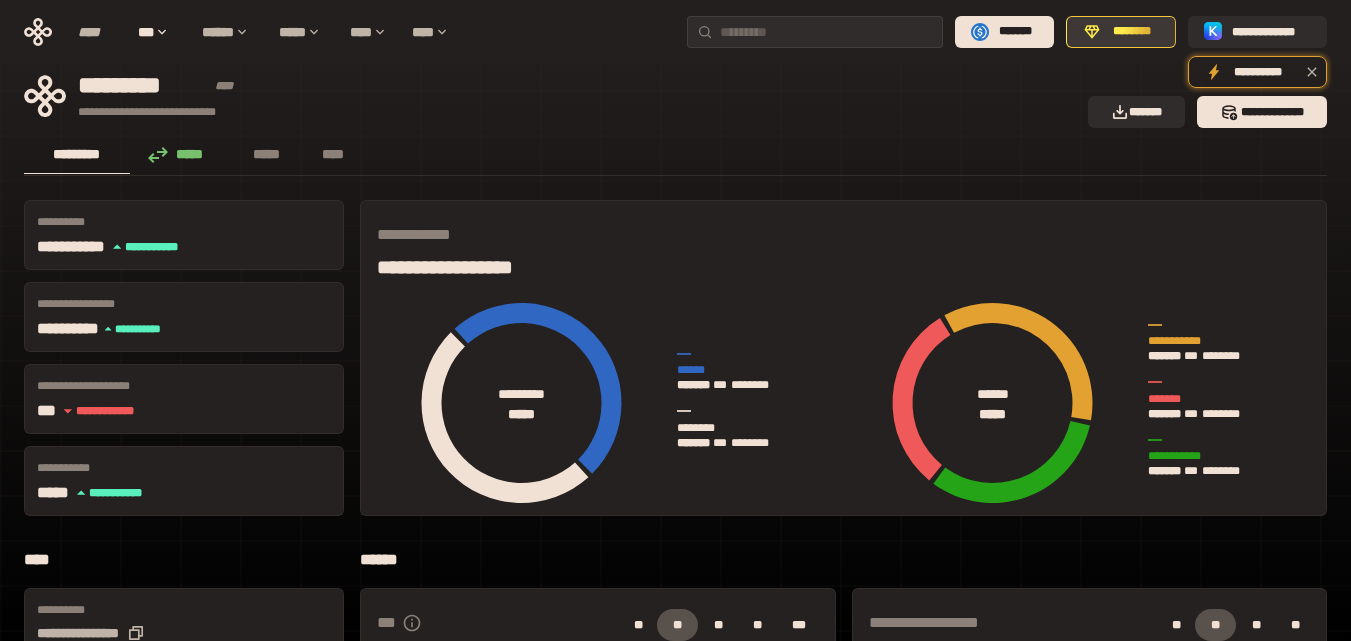 click on "********" at bounding box center (1132, 32) 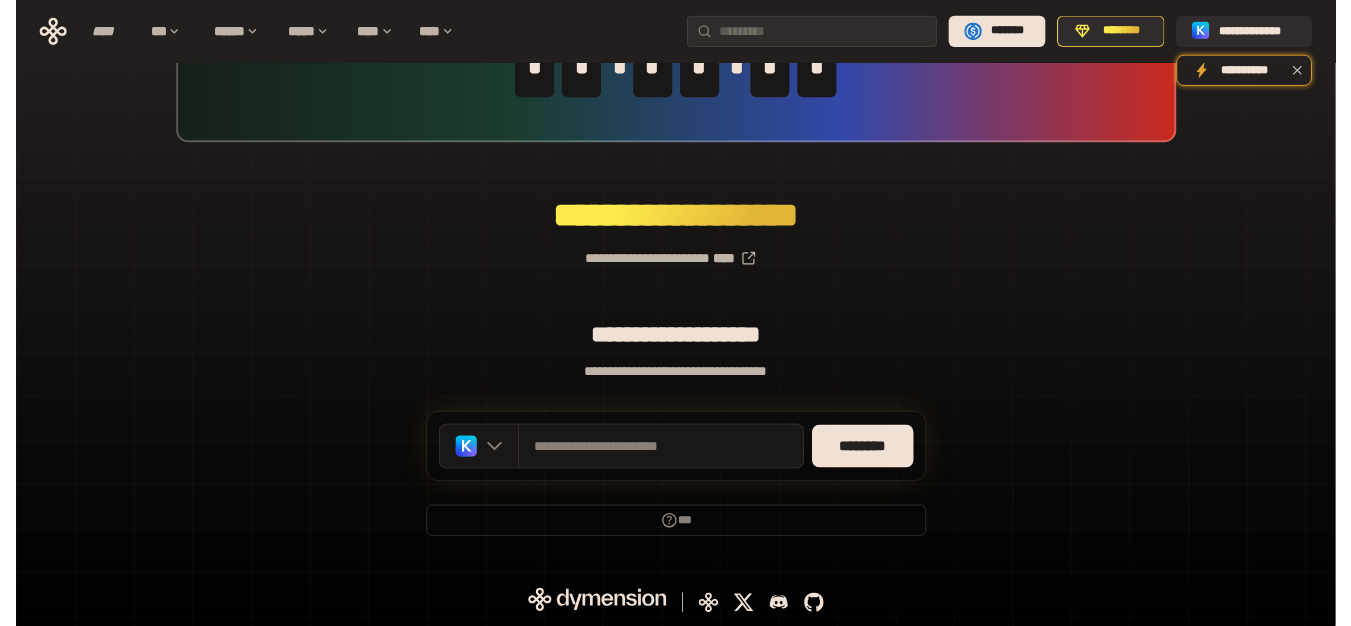 scroll, scrollTop: 0, scrollLeft: 0, axis: both 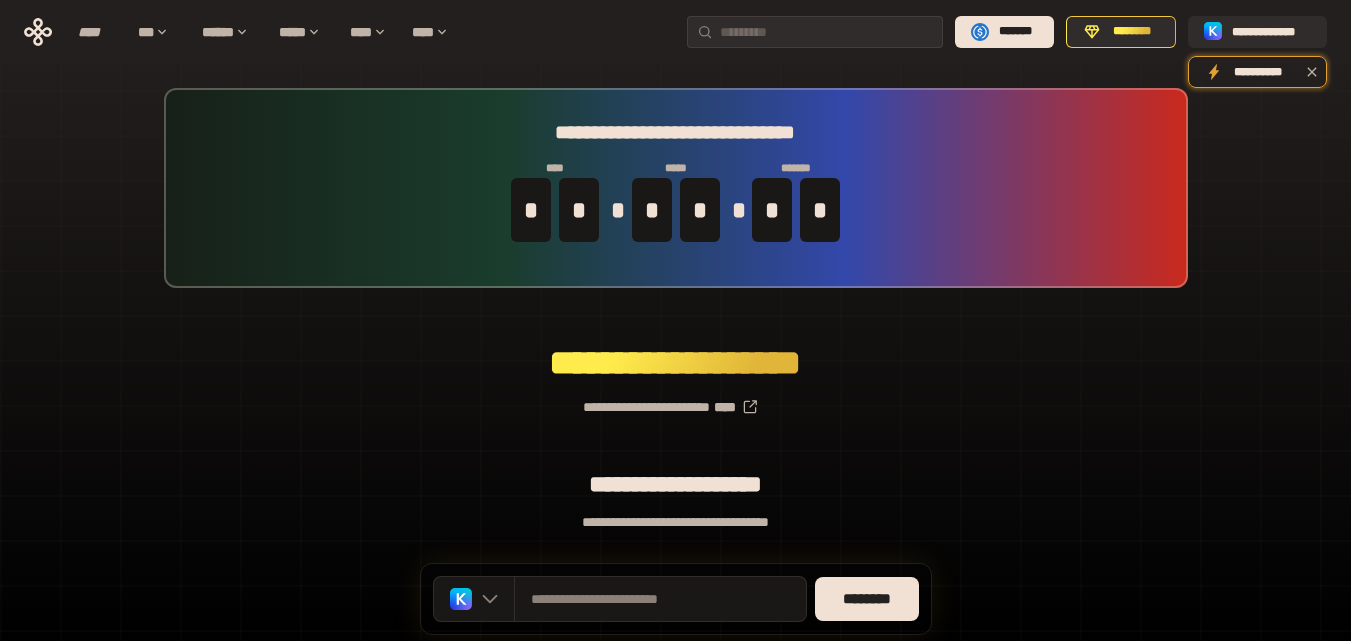 click on "**********" at bounding box center [675, 32] 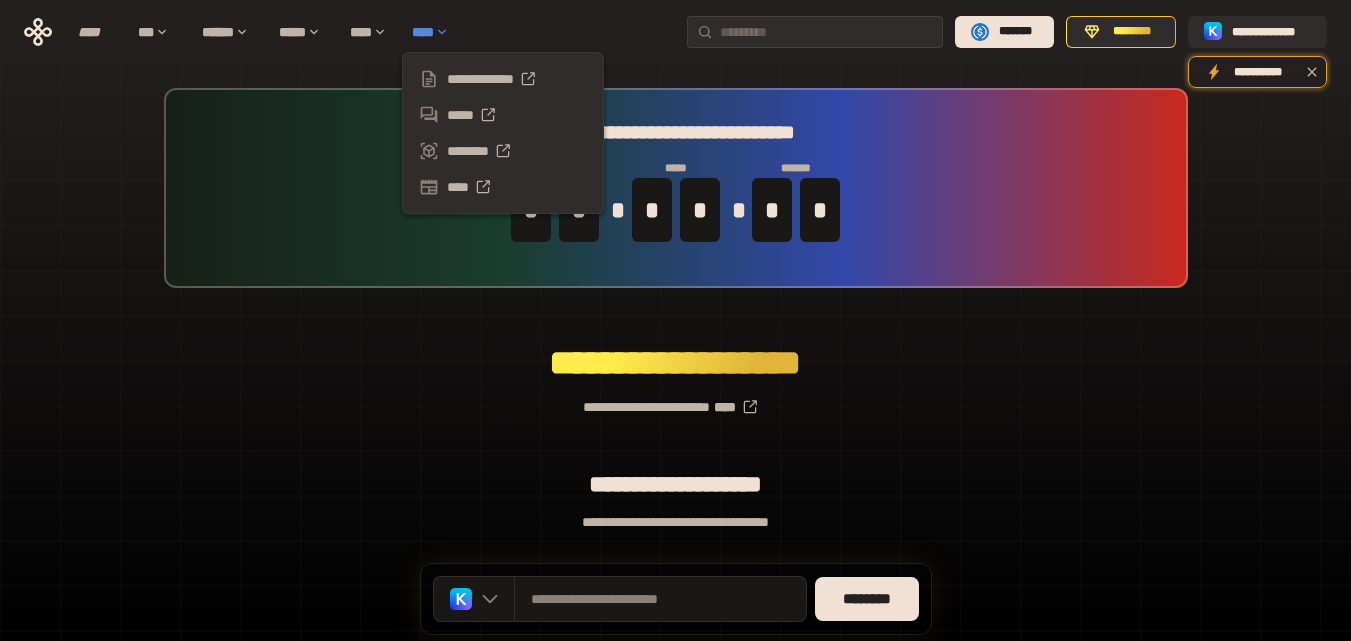 click on "****" at bounding box center (435, 32) 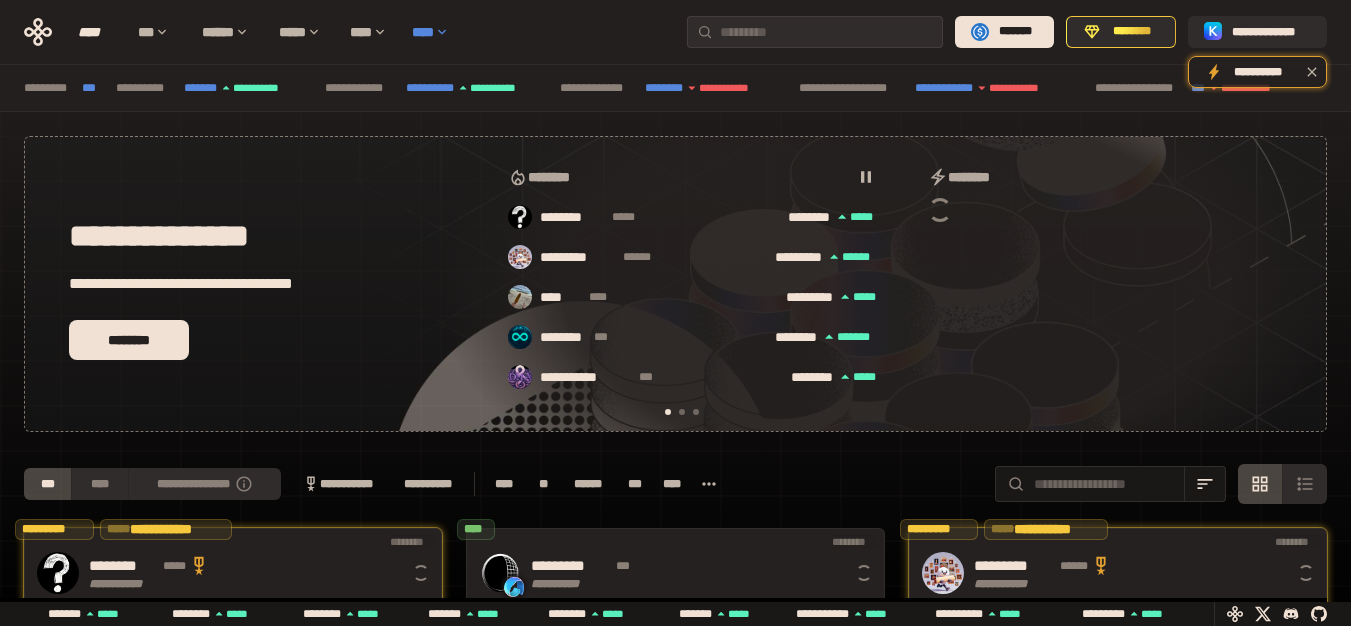 scroll, scrollTop: 0, scrollLeft: 16, axis: horizontal 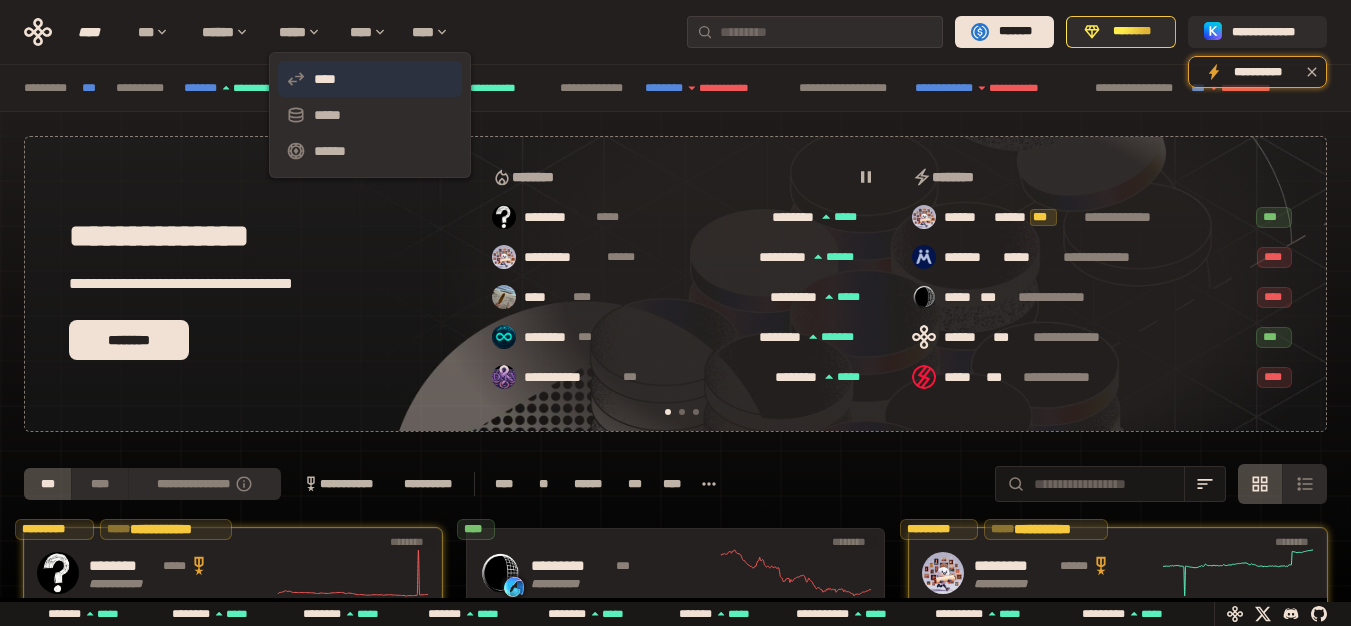 click on "****" at bounding box center [370, 79] 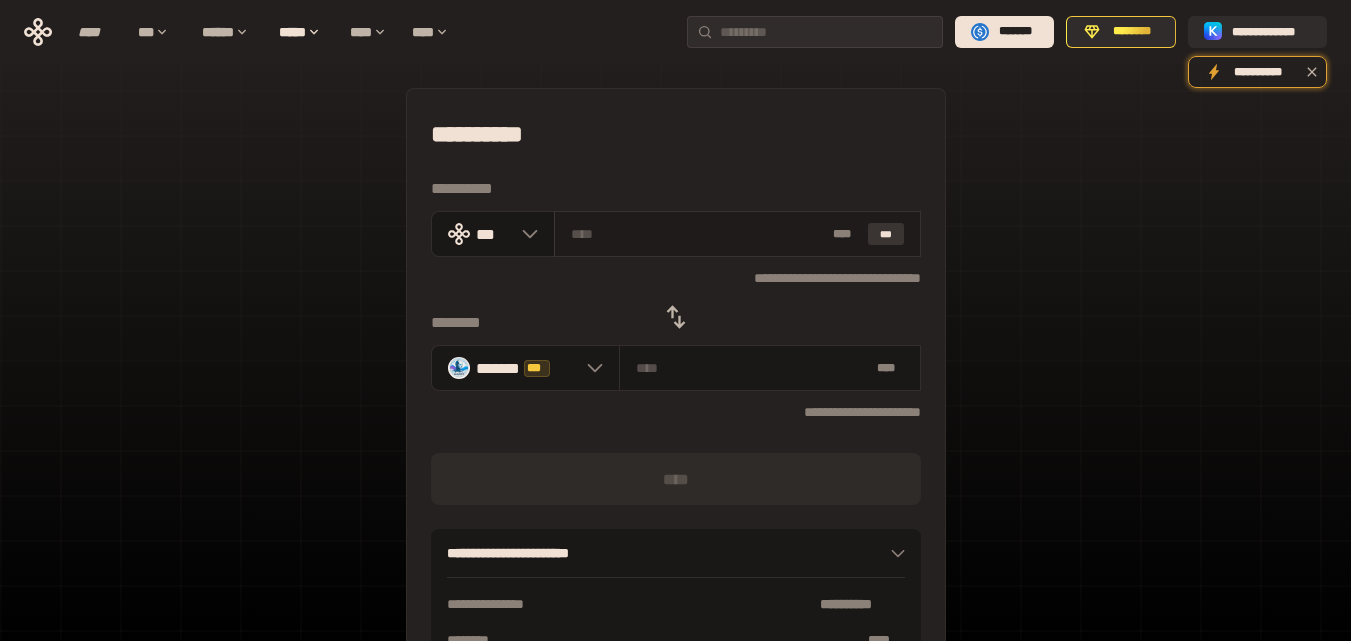 click on "***" at bounding box center [886, 234] 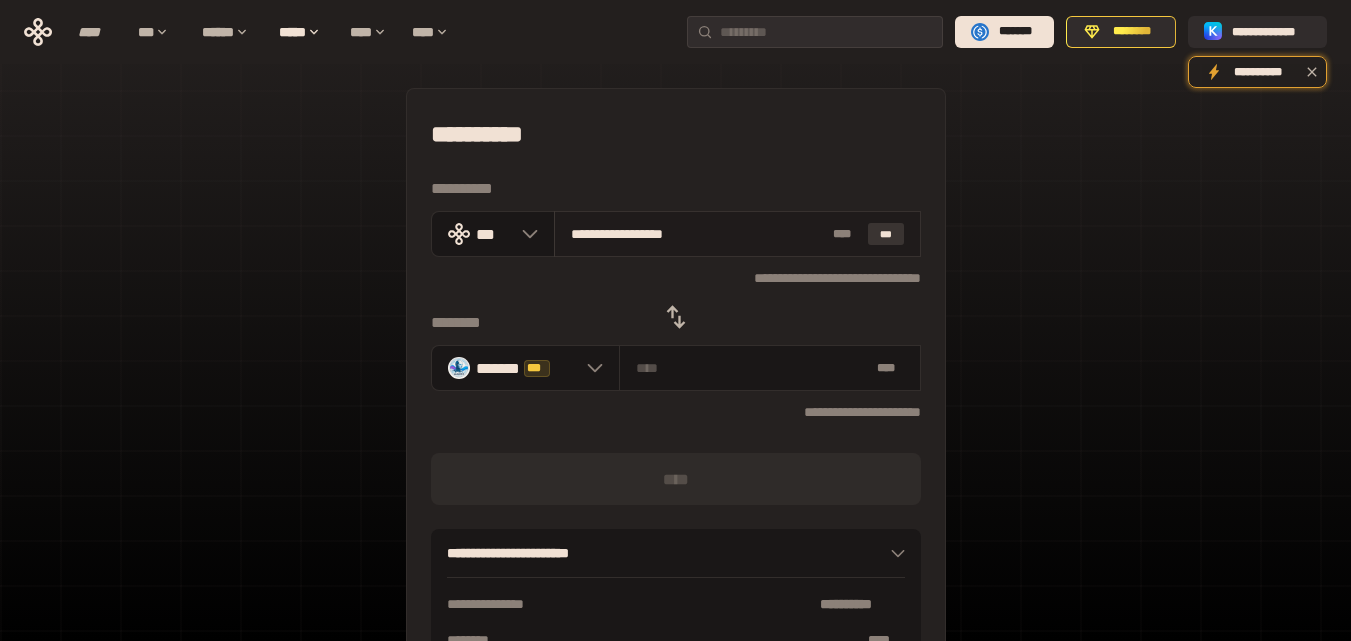 type on "**********" 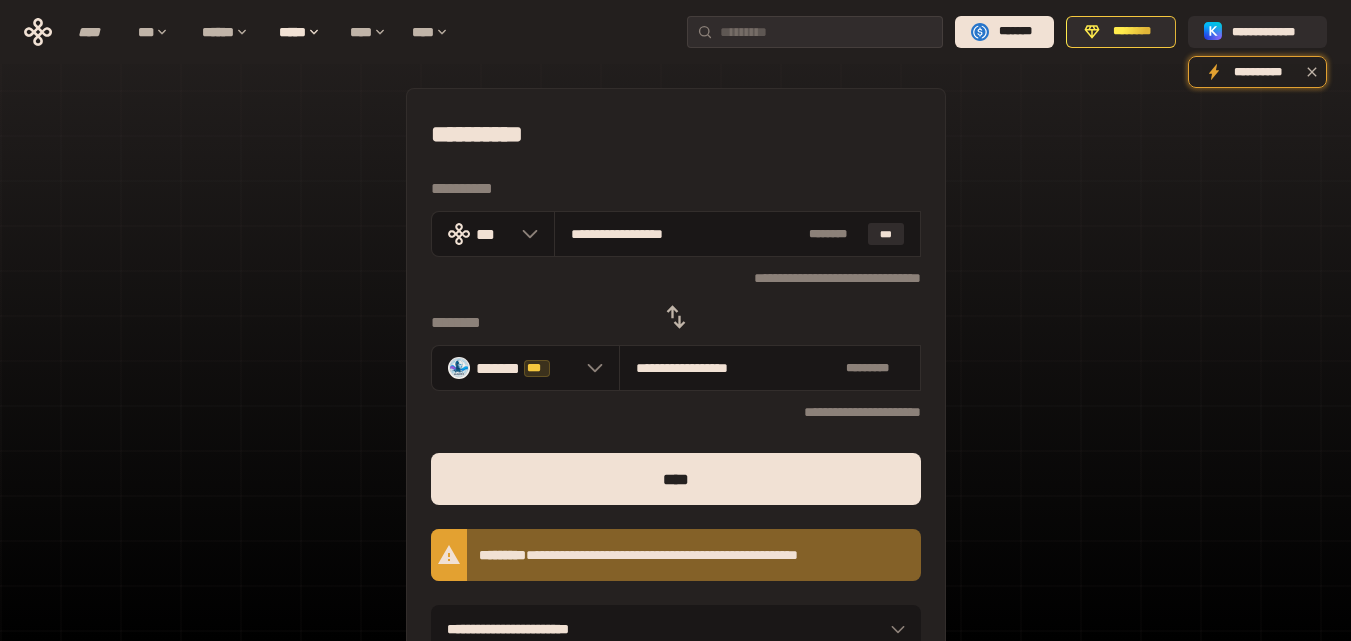 click on "**********" at bounding box center [676, 277] 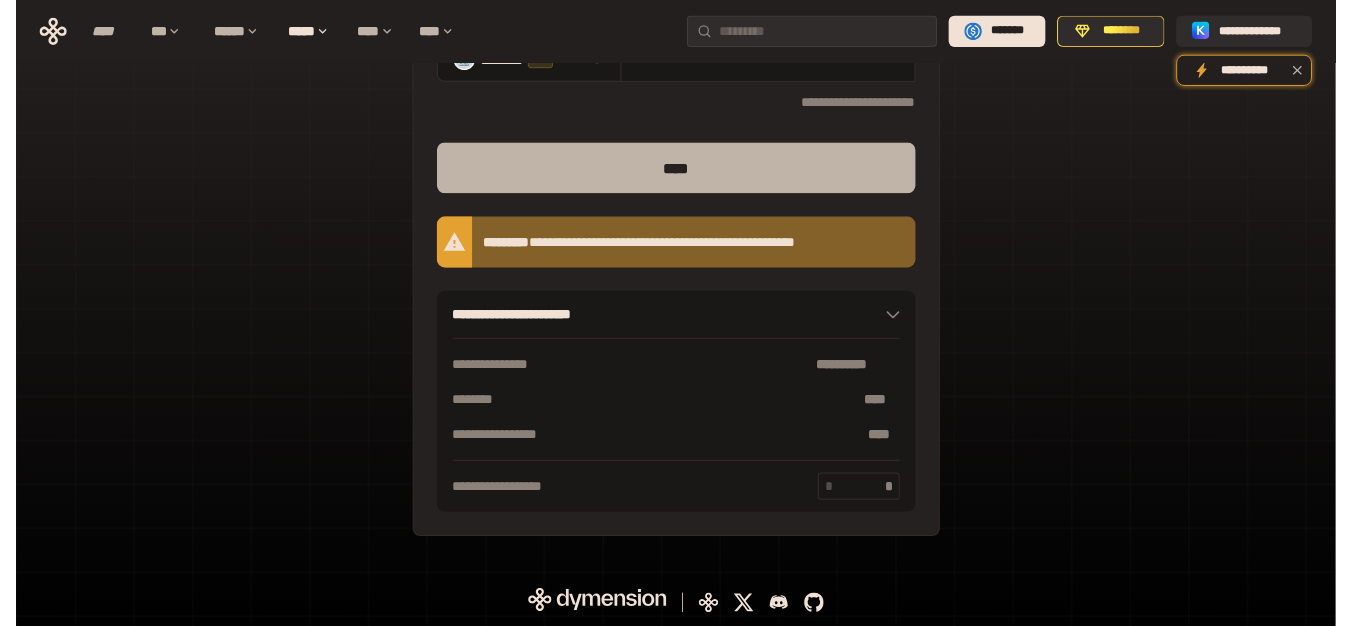 scroll, scrollTop: 0, scrollLeft: 0, axis: both 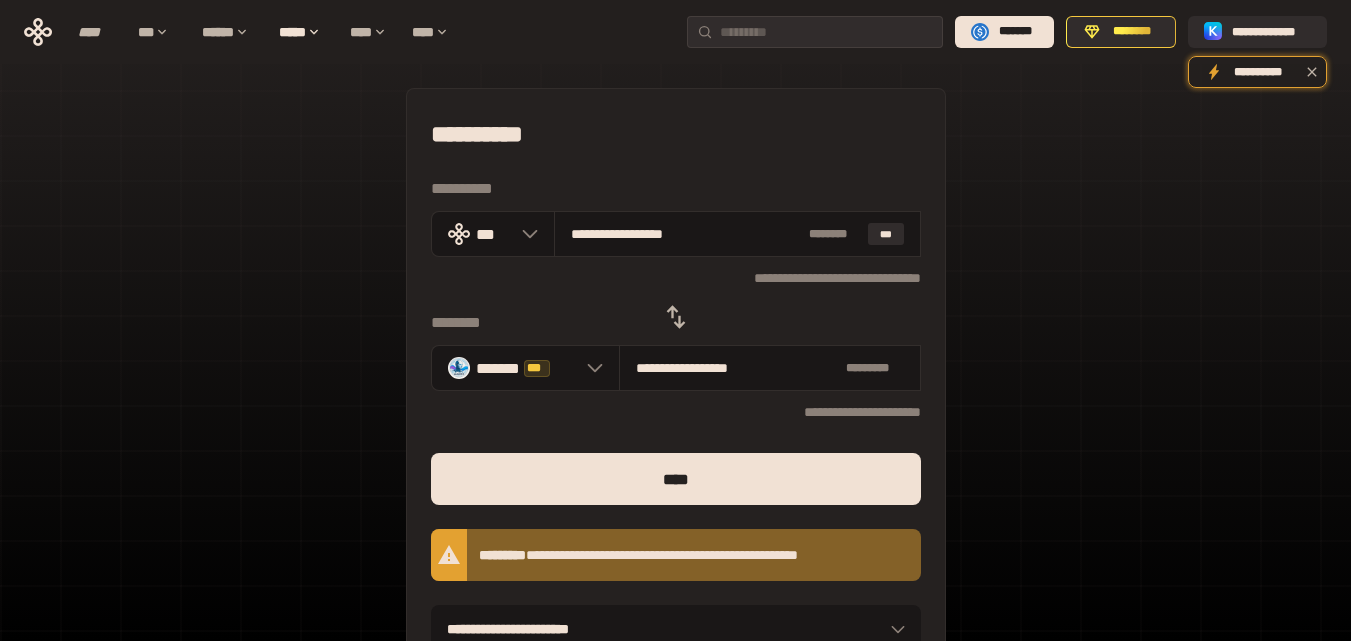 click on "some text here" at bounding box center (675, 482) 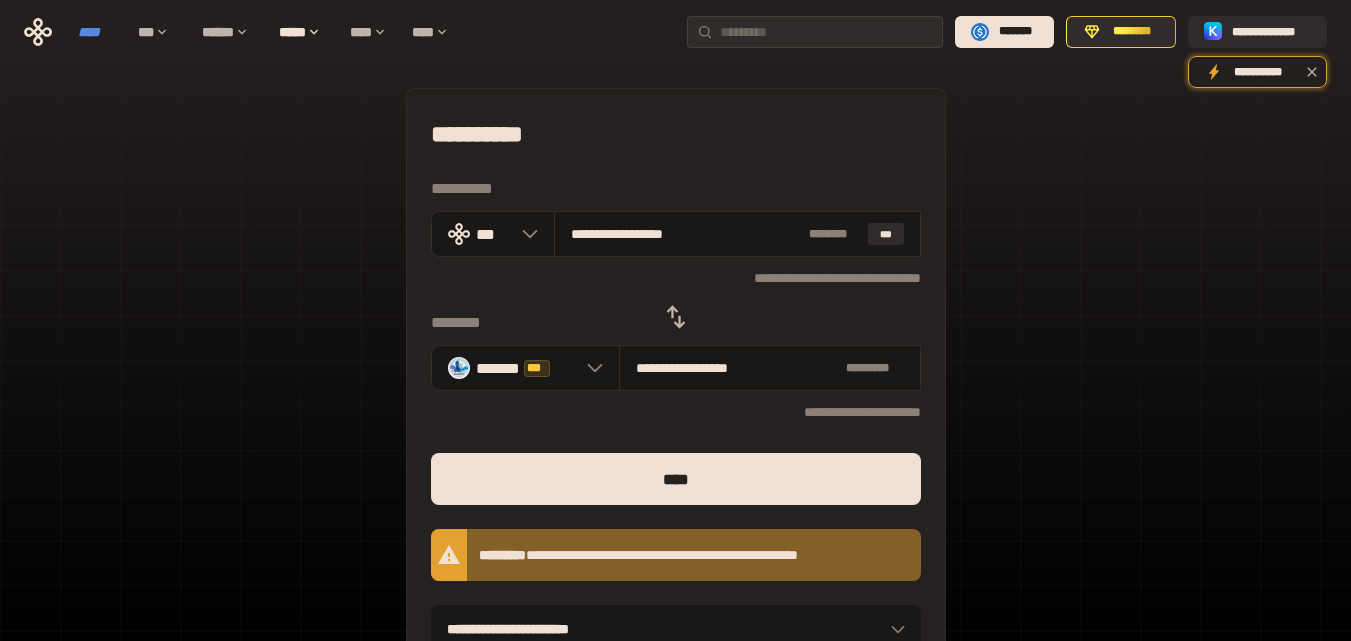 click on "****" at bounding box center [98, 32] 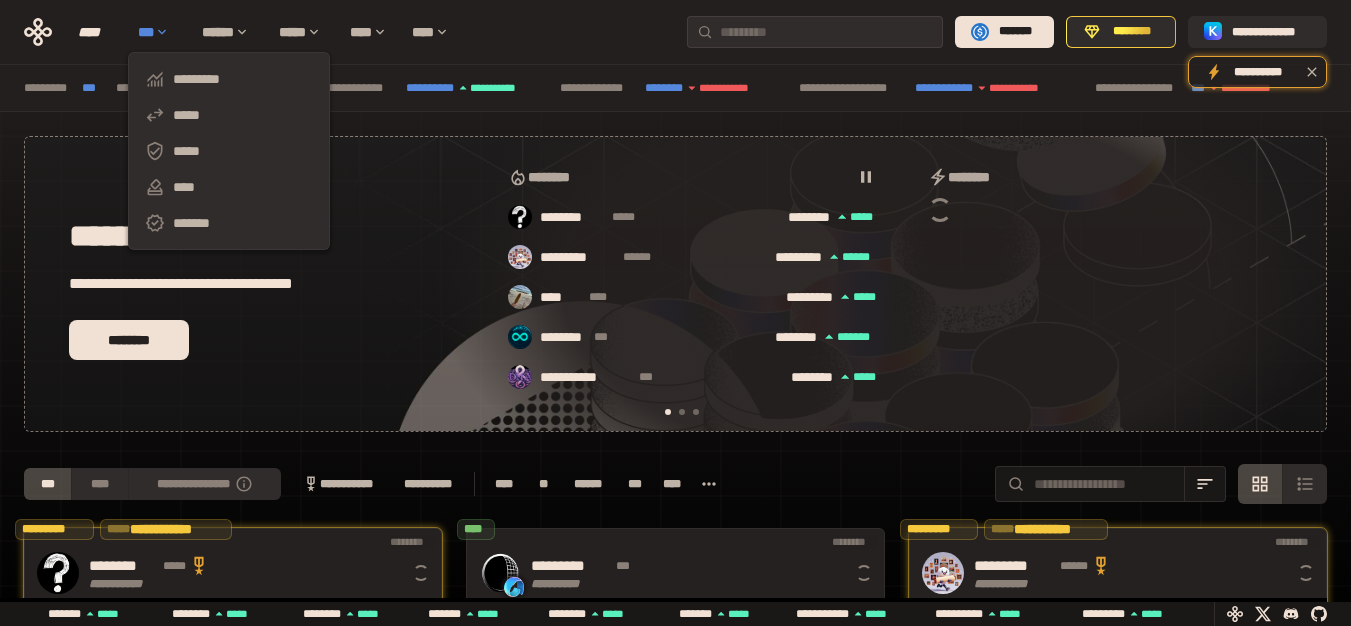 scroll, scrollTop: 0, scrollLeft: 16, axis: horizontal 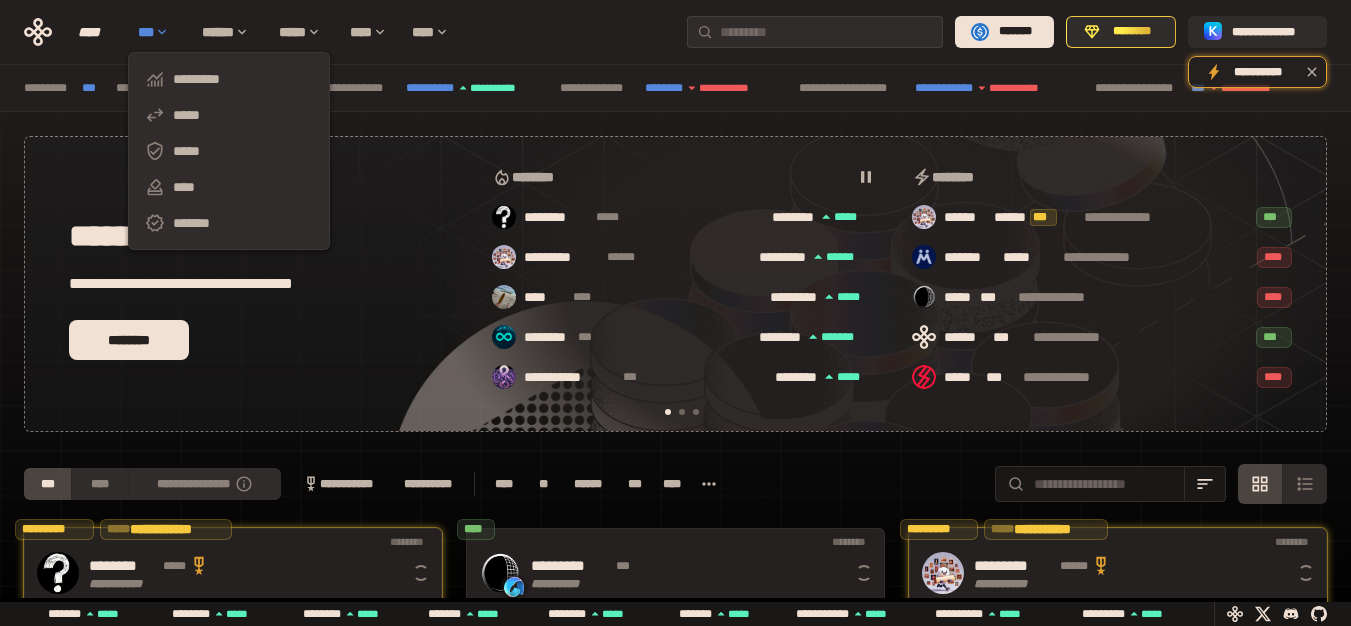 click on "***" at bounding box center [160, 32] 